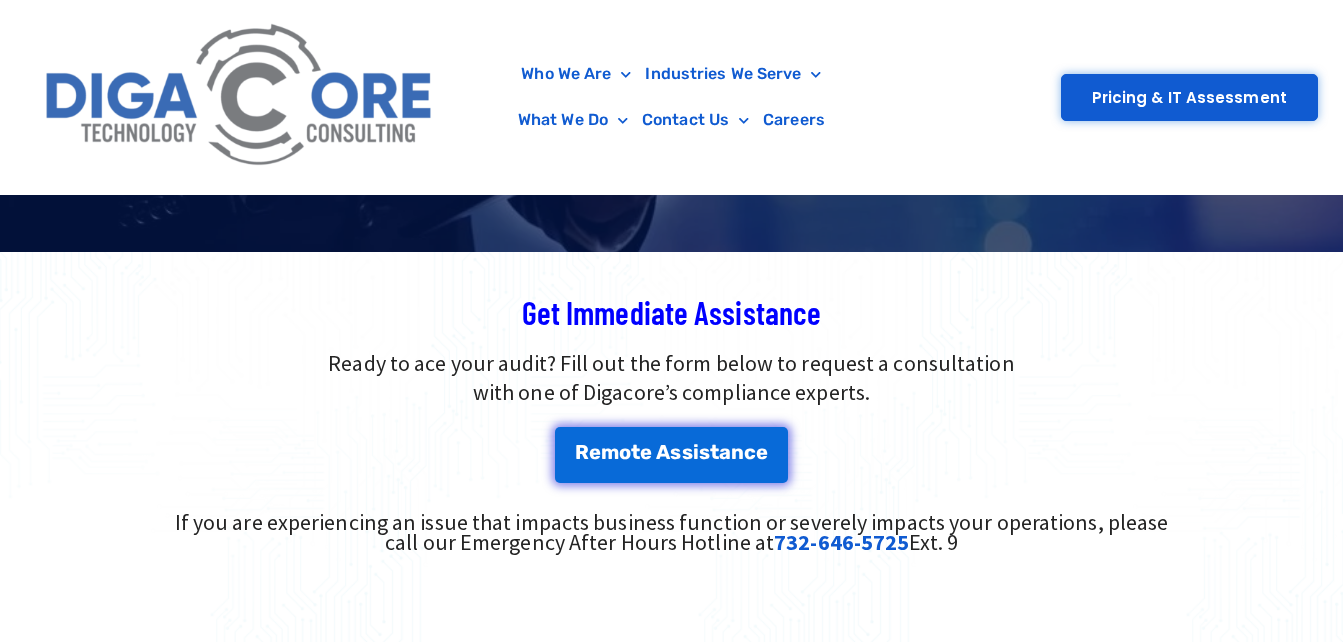 type on "**" 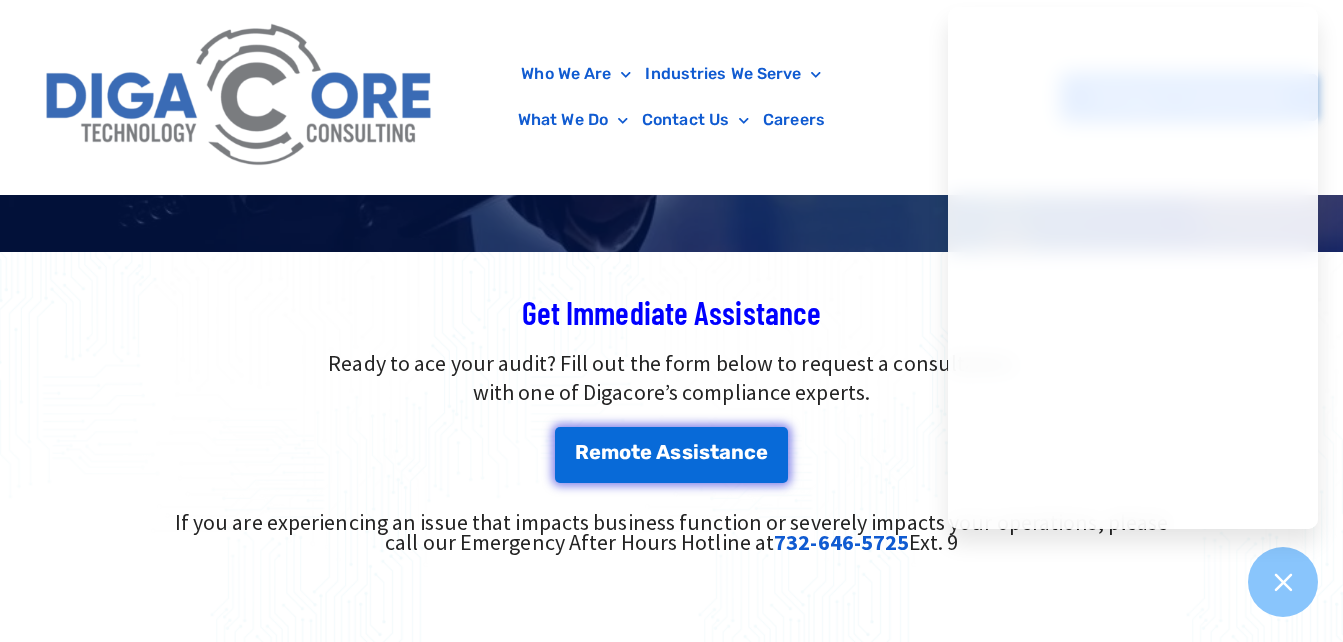 type on "*****" 